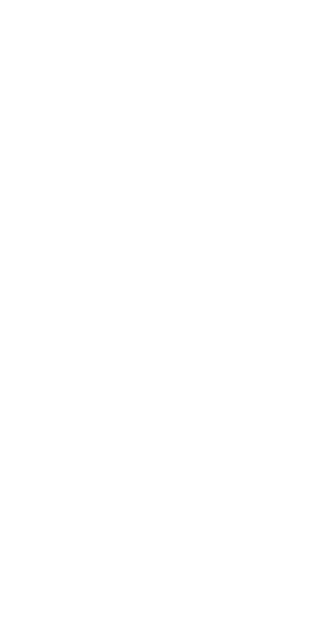scroll, scrollTop: 0, scrollLeft: 0, axis: both 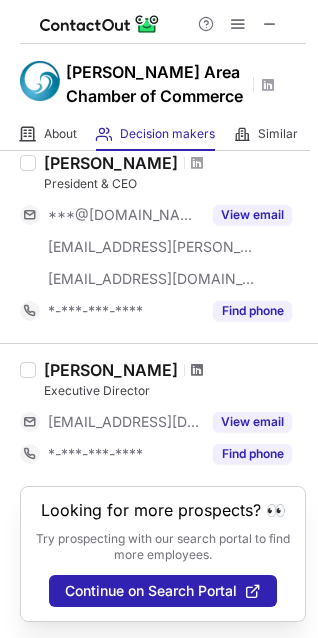 click at bounding box center (197, 370) 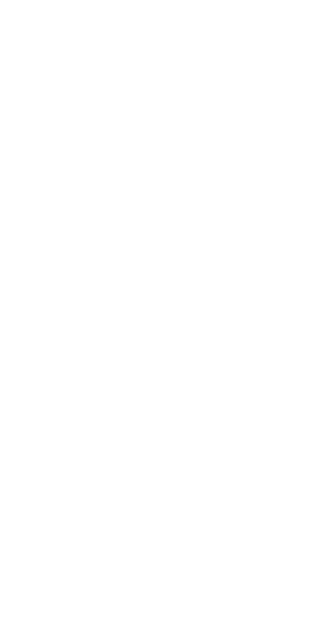 scroll, scrollTop: 0, scrollLeft: 0, axis: both 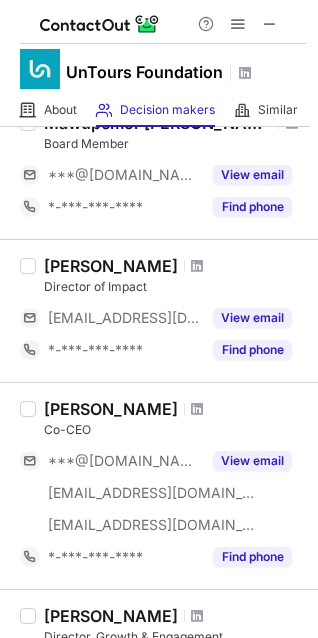 drag, startPoint x: 42, startPoint y: 404, endPoint x: 181, endPoint y: 402, distance: 139.01439 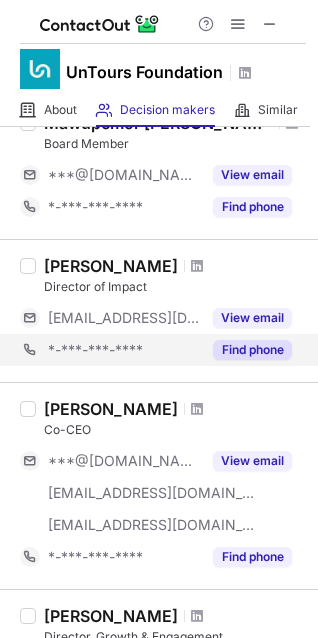 copy on "Elizabeth Killough" 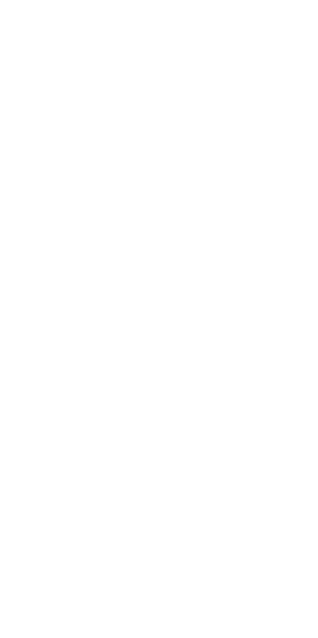 scroll, scrollTop: 0, scrollLeft: 0, axis: both 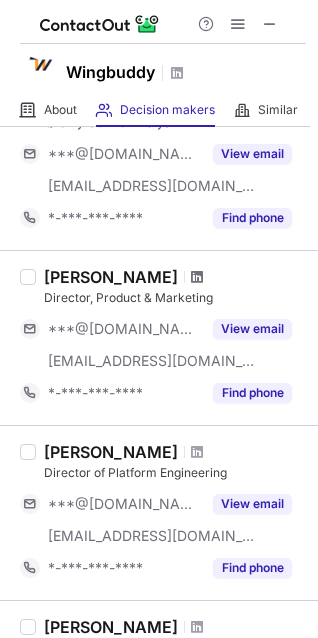 click at bounding box center [197, 277] 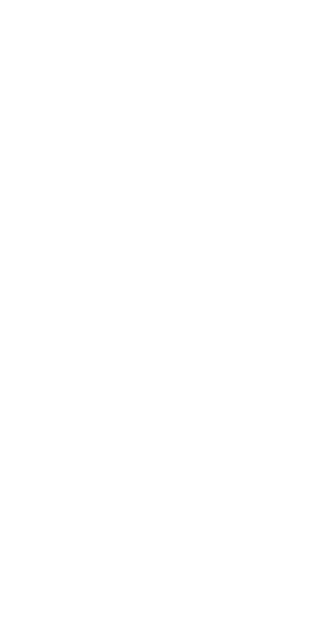 scroll, scrollTop: 0, scrollLeft: 0, axis: both 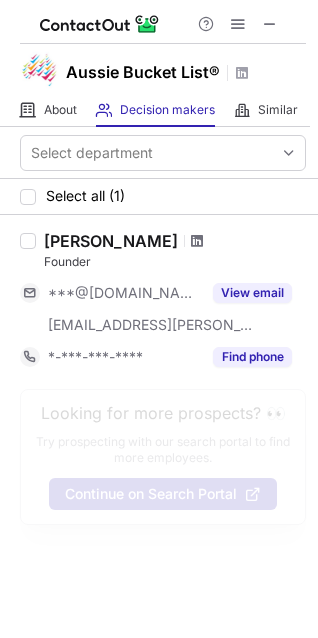 click at bounding box center (197, 241) 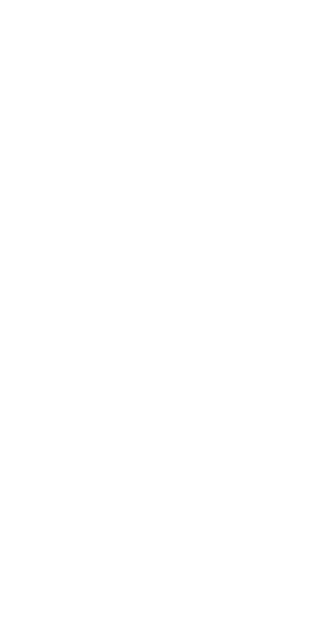 scroll, scrollTop: 0, scrollLeft: 0, axis: both 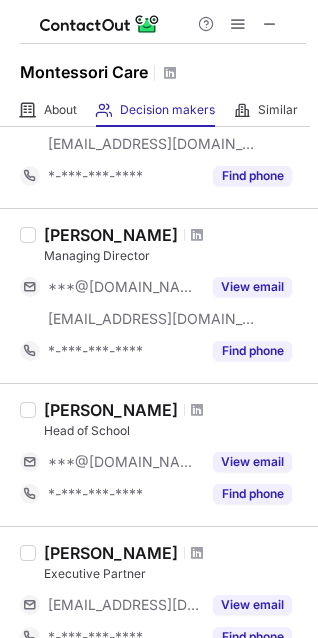drag, startPoint x: 26, startPoint y: 229, endPoint x: 172, endPoint y: 238, distance: 146.27713 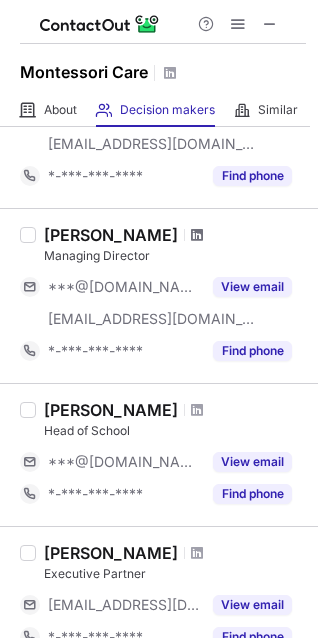 click at bounding box center (197, 235) 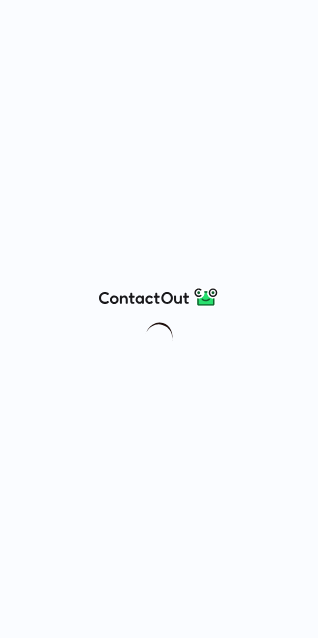 scroll, scrollTop: 0, scrollLeft: 0, axis: both 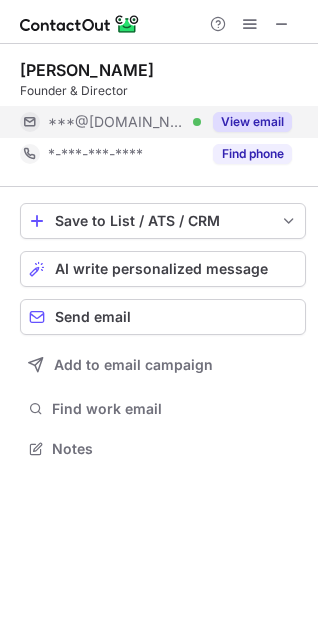 click on "View email" at bounding box center [252, 122] 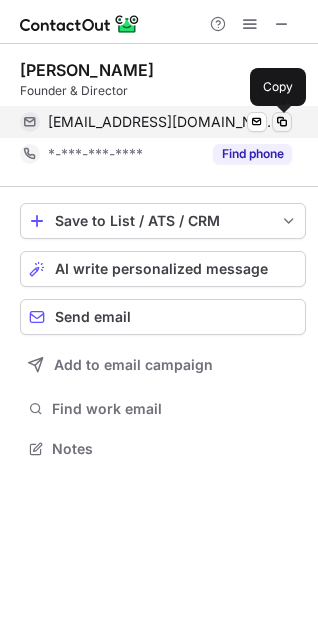 click at bounding box center (282, 122) 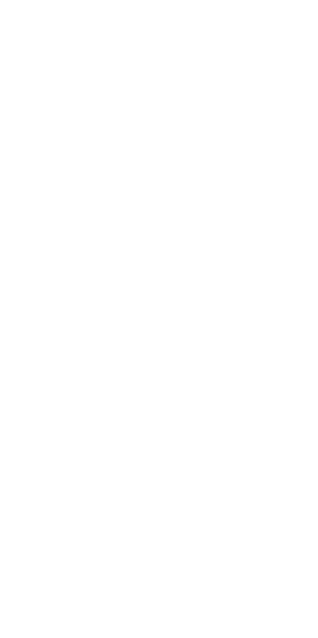 scroll, scrollTop: 0, scrollLeft: 0, axis: both 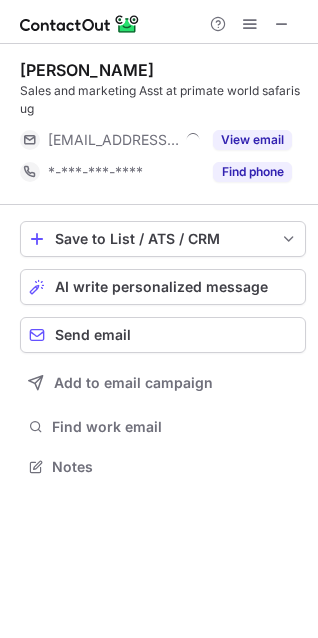drag, startPoint x: 211, startPoint y: 72, endPoint x: 16, endPoint y: 72, distance: 195 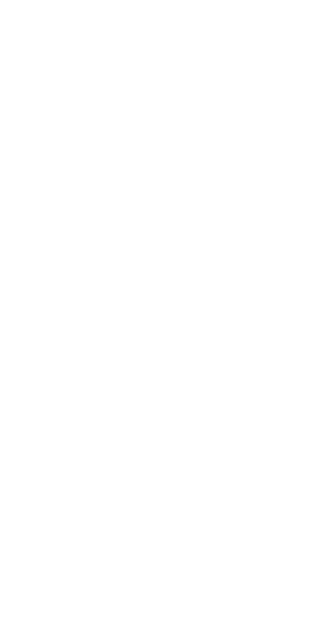 scroll, scrollTop: 0, scrollLeft: 0, axis: both 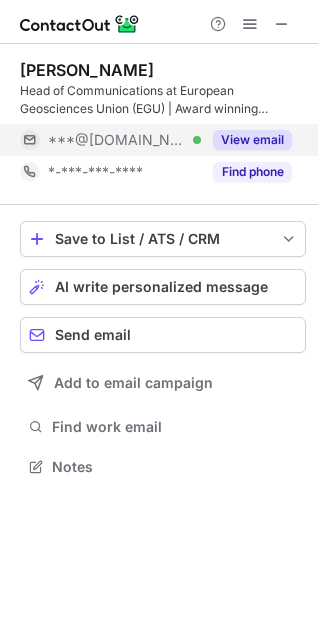 click on "View email" at bounding box center [252, 140] 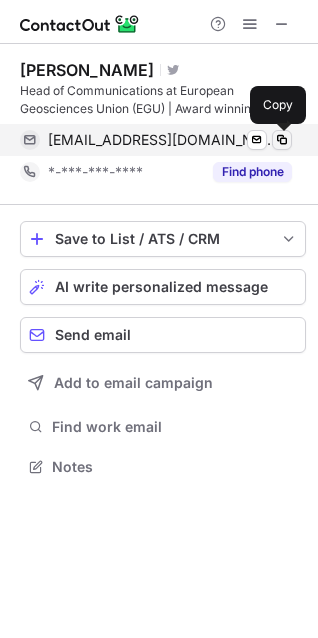 click at bounding box center [282, 140] 